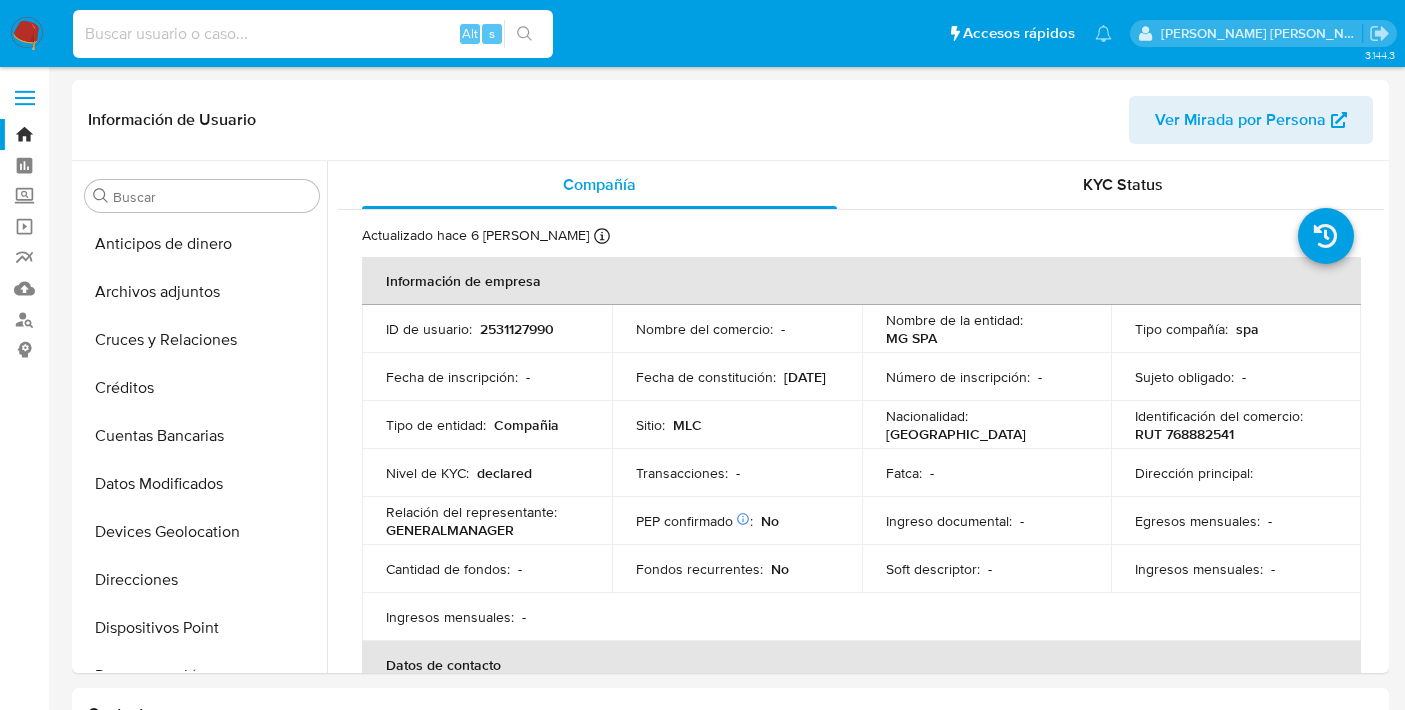 select on "10" 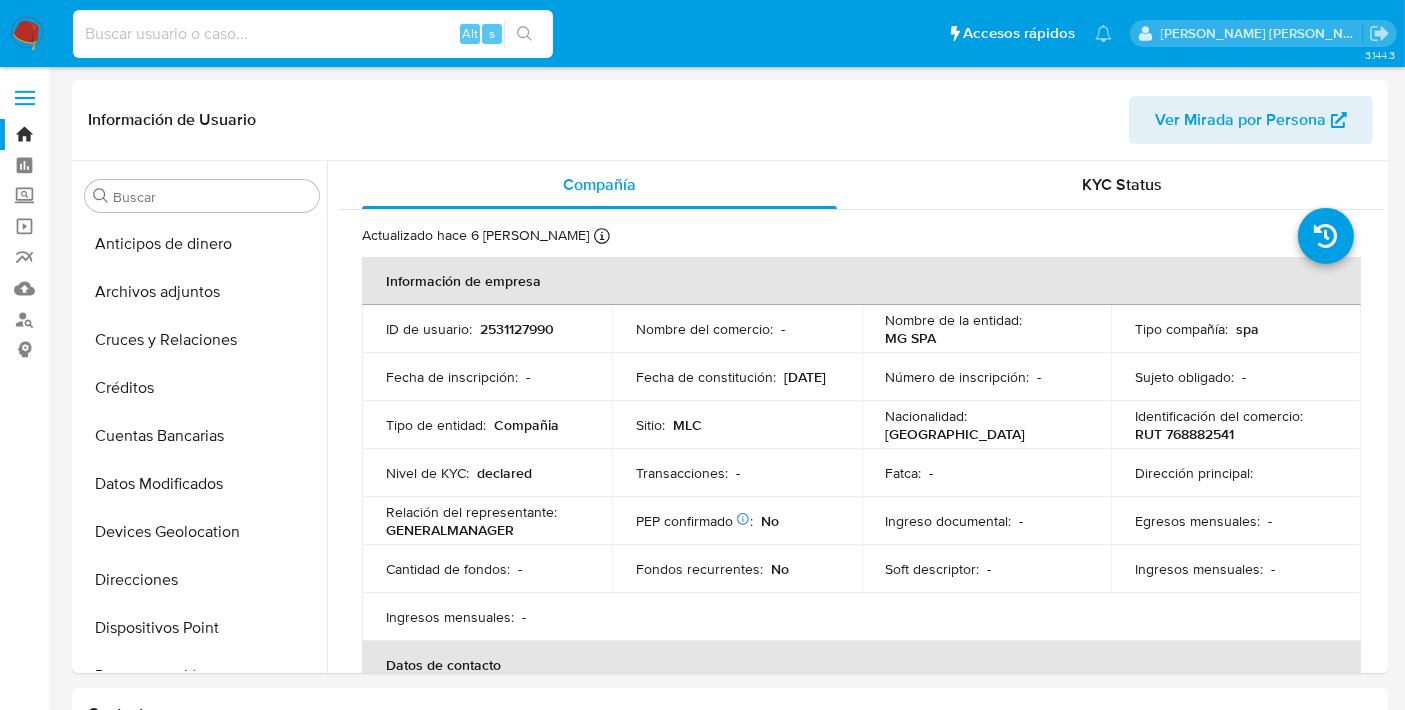 scroll, scrollTop: 796, scrollLeft: 0, axis: vertical 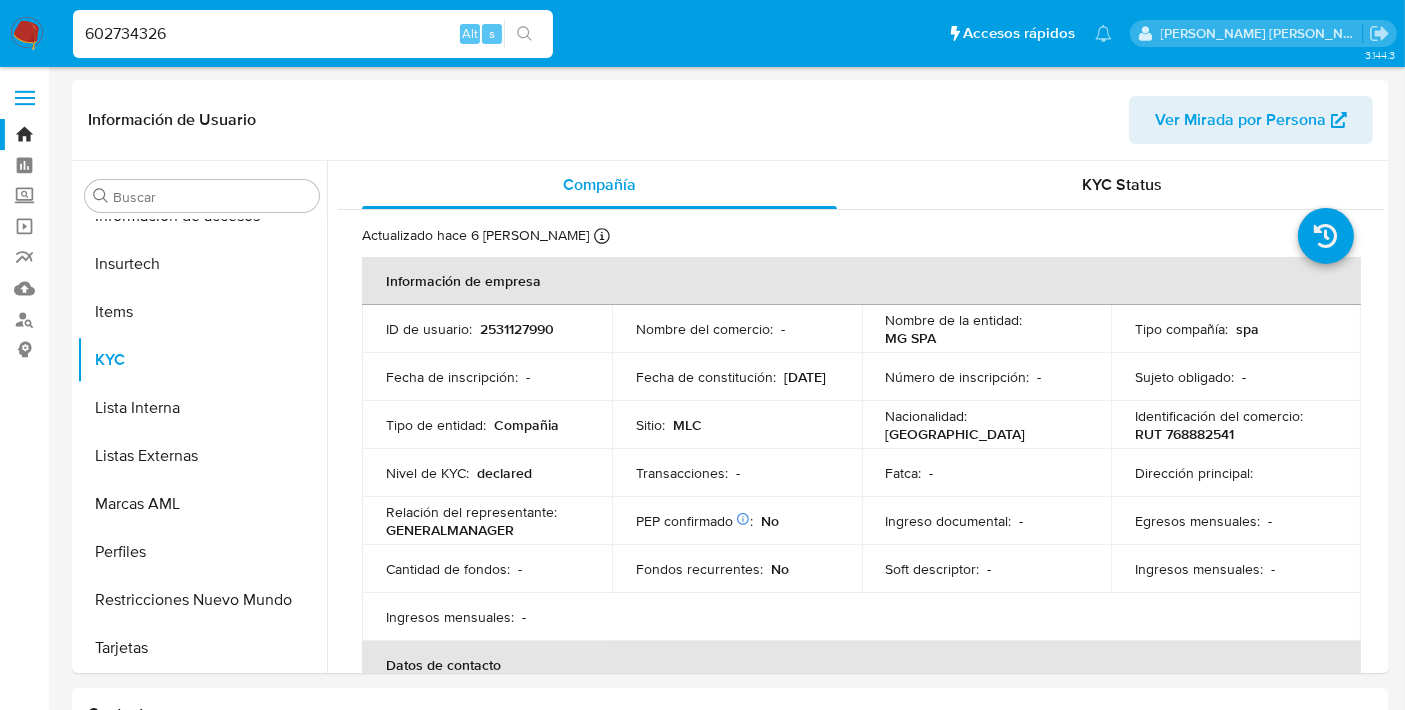 type on "602734326" 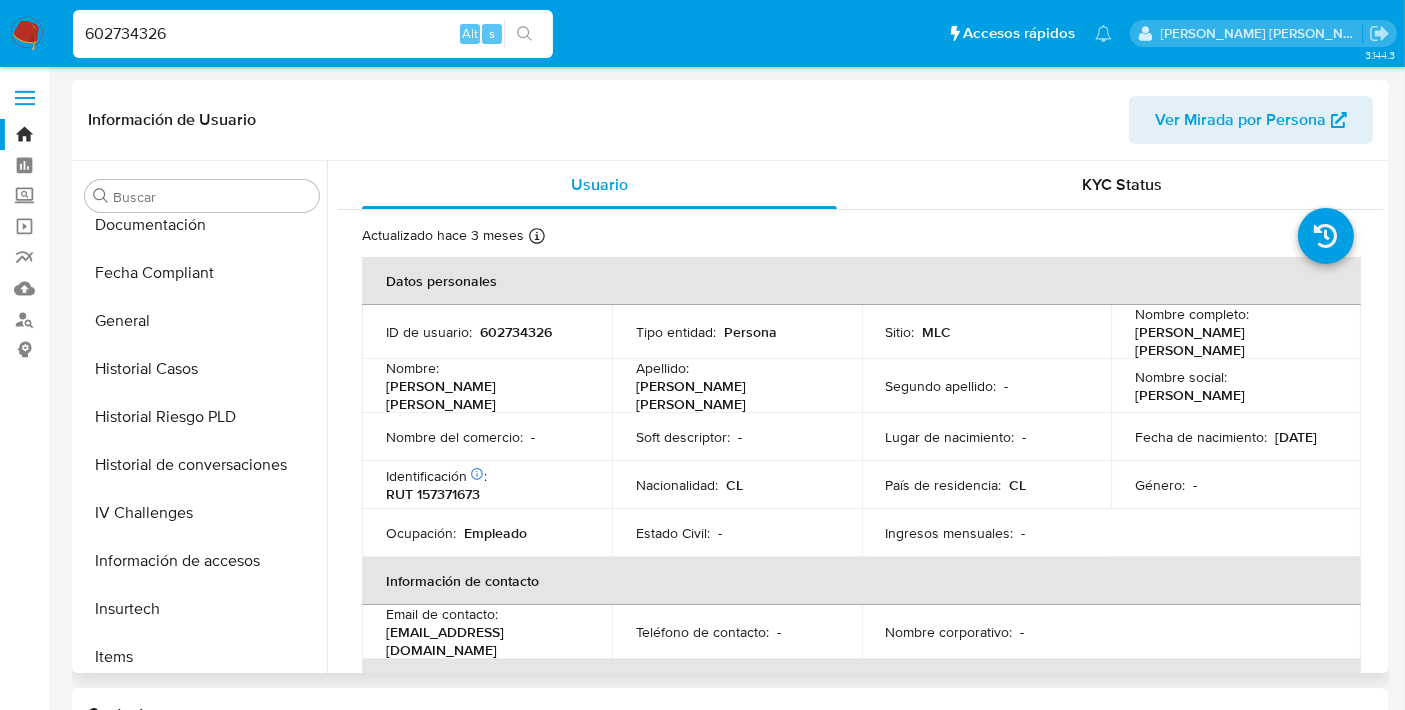 scroll, scrollTop: 449, scrollLeft: 0, axis: vertical 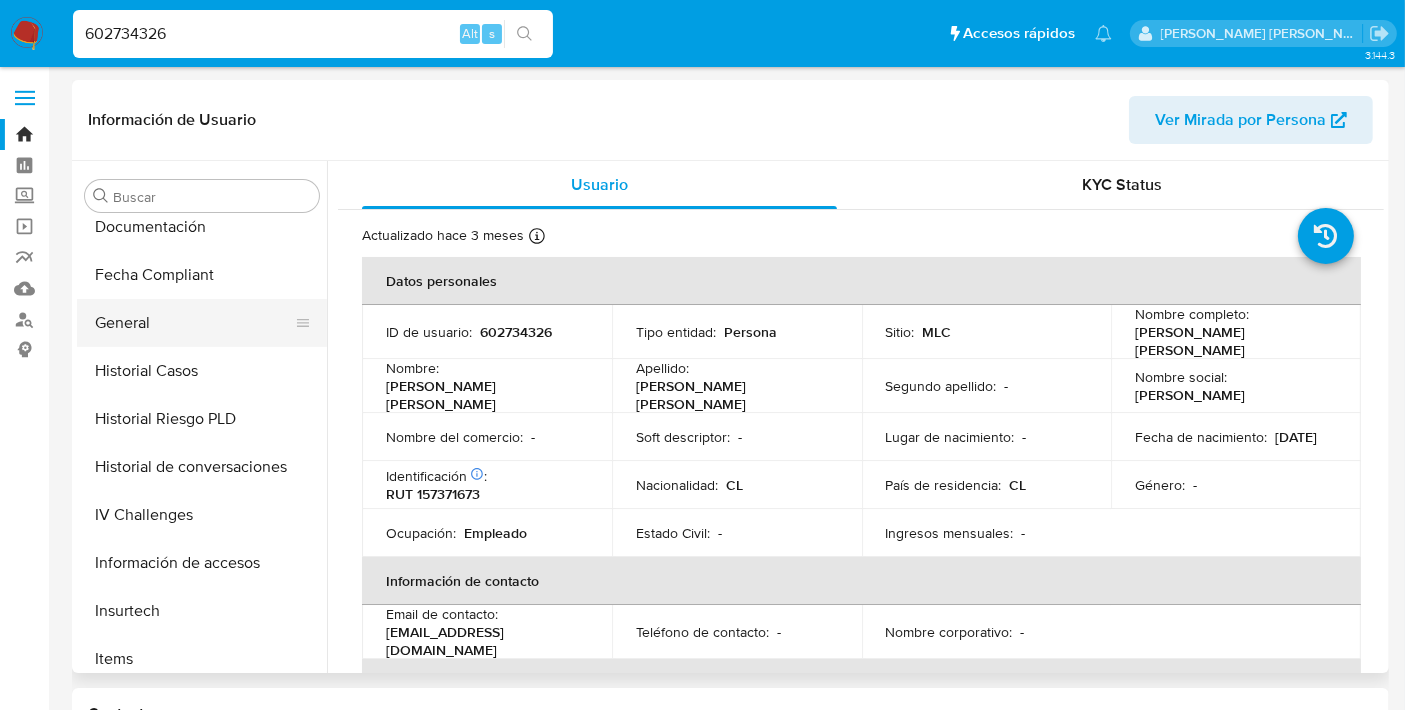 select on "10" 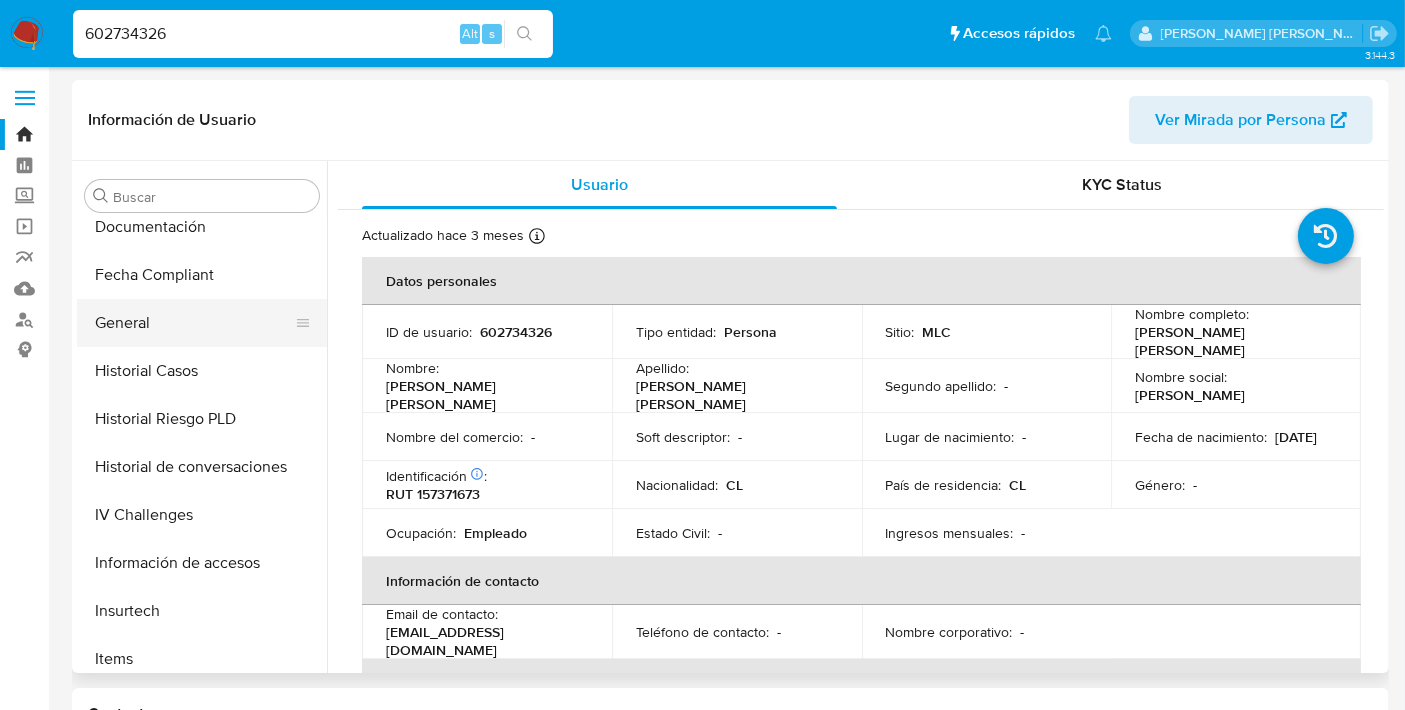 click on "General" at bounding box center (194, 323) 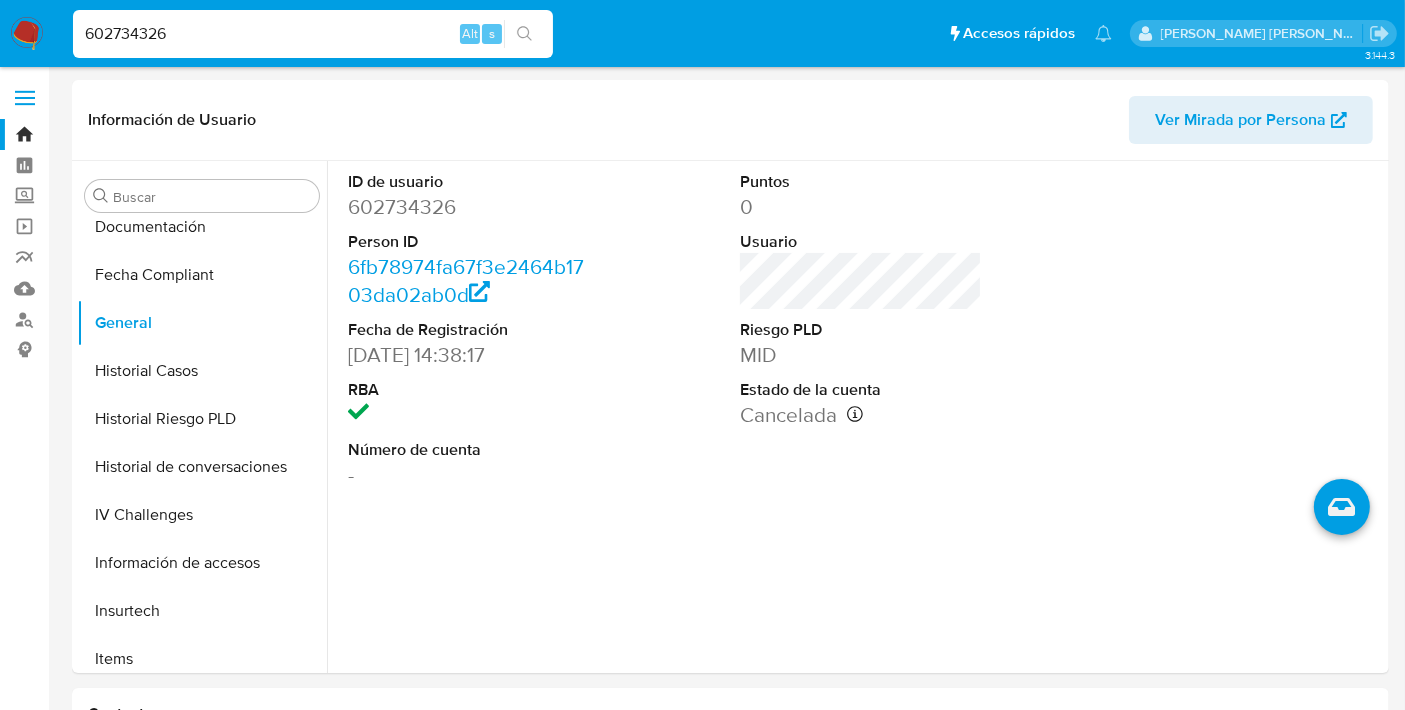 click on "602734326" at bounding box center (313, 34) 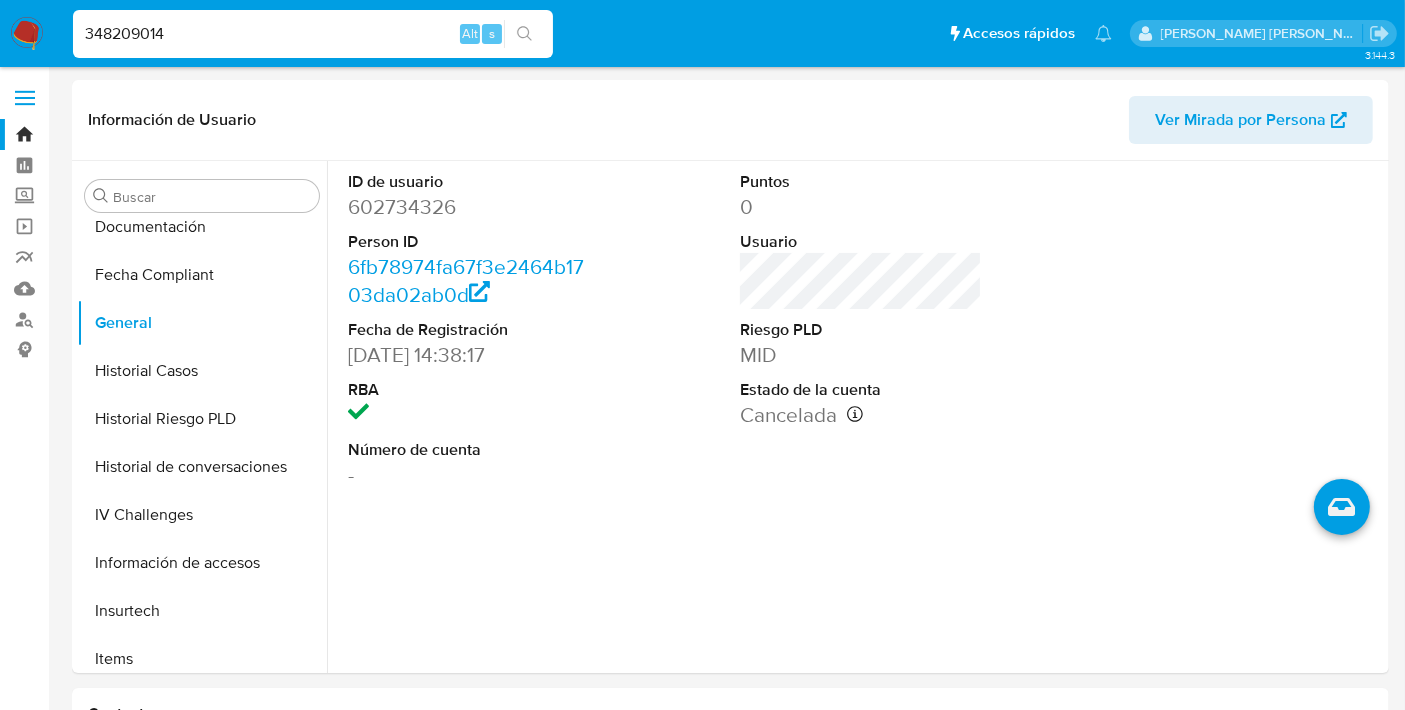 type on "348209014" 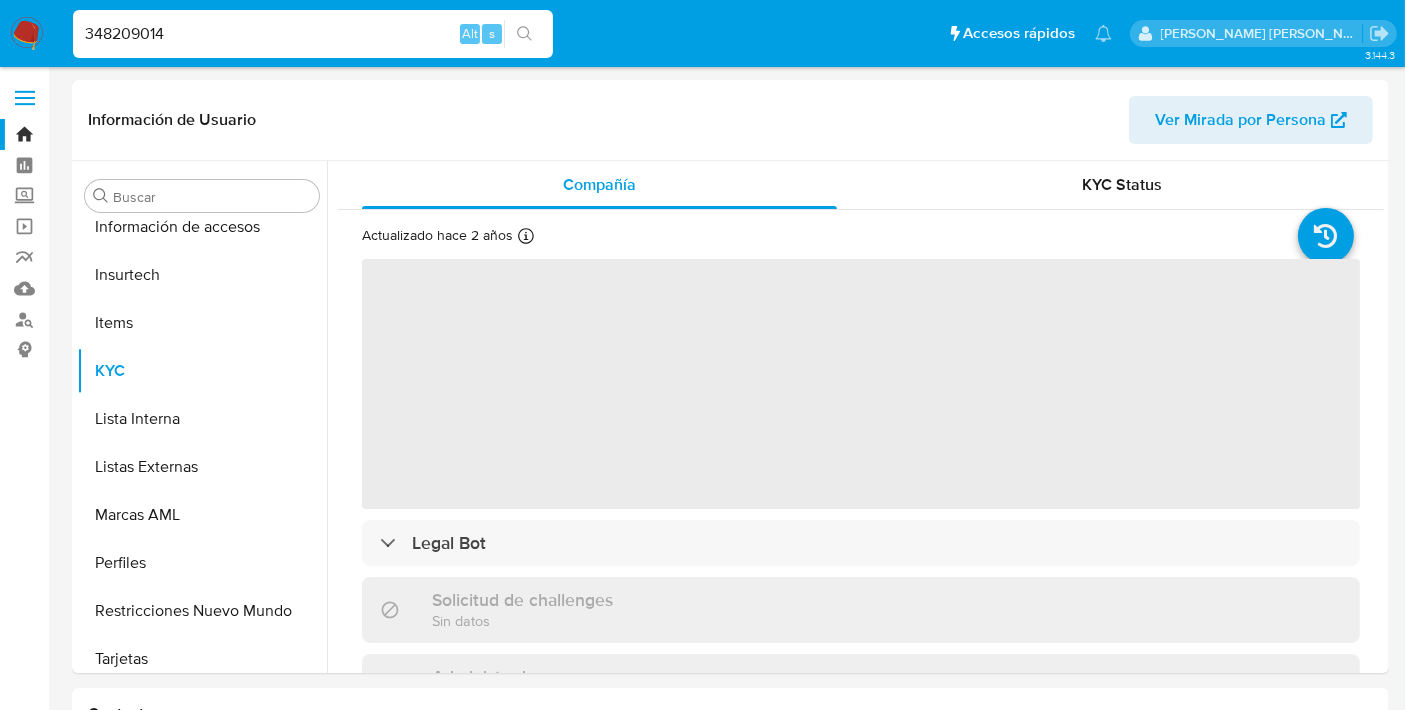scroll, scrollTop: 796, scrollLeft: 0, axis: vertical 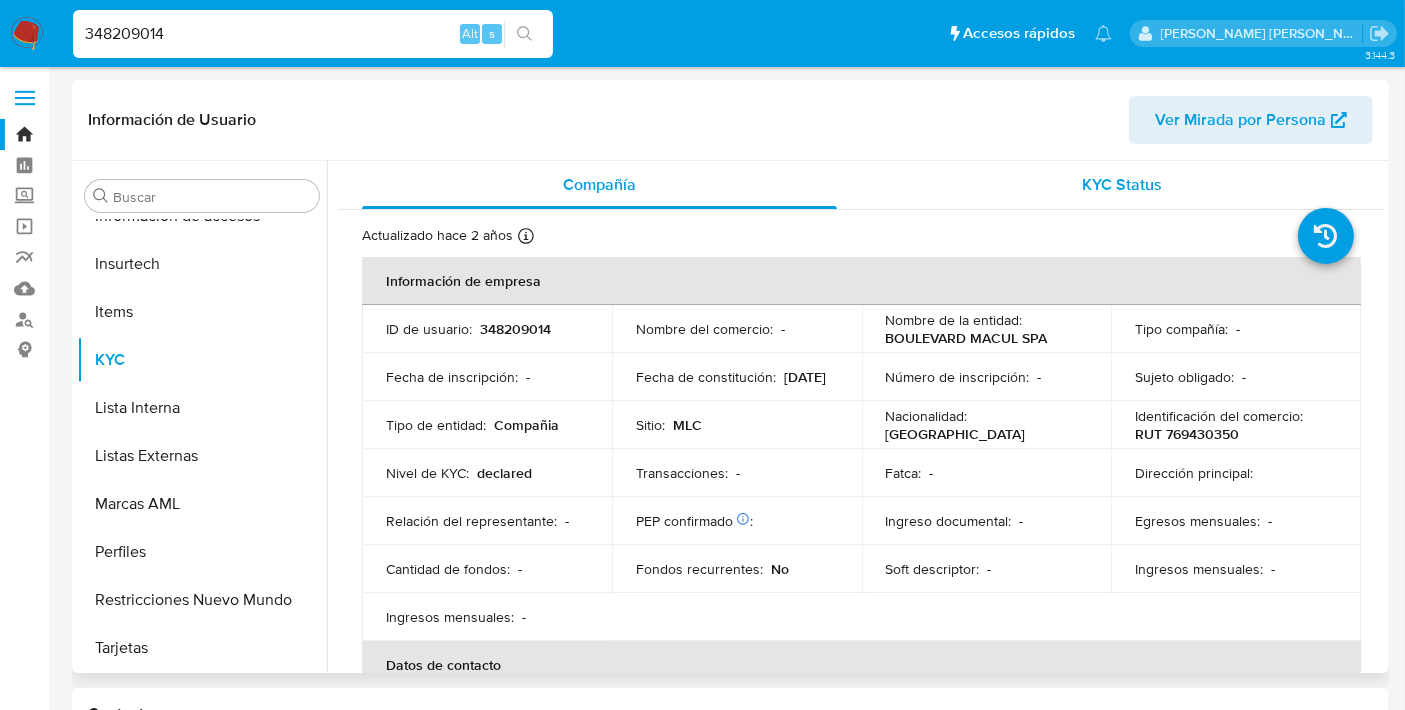 select on "10" 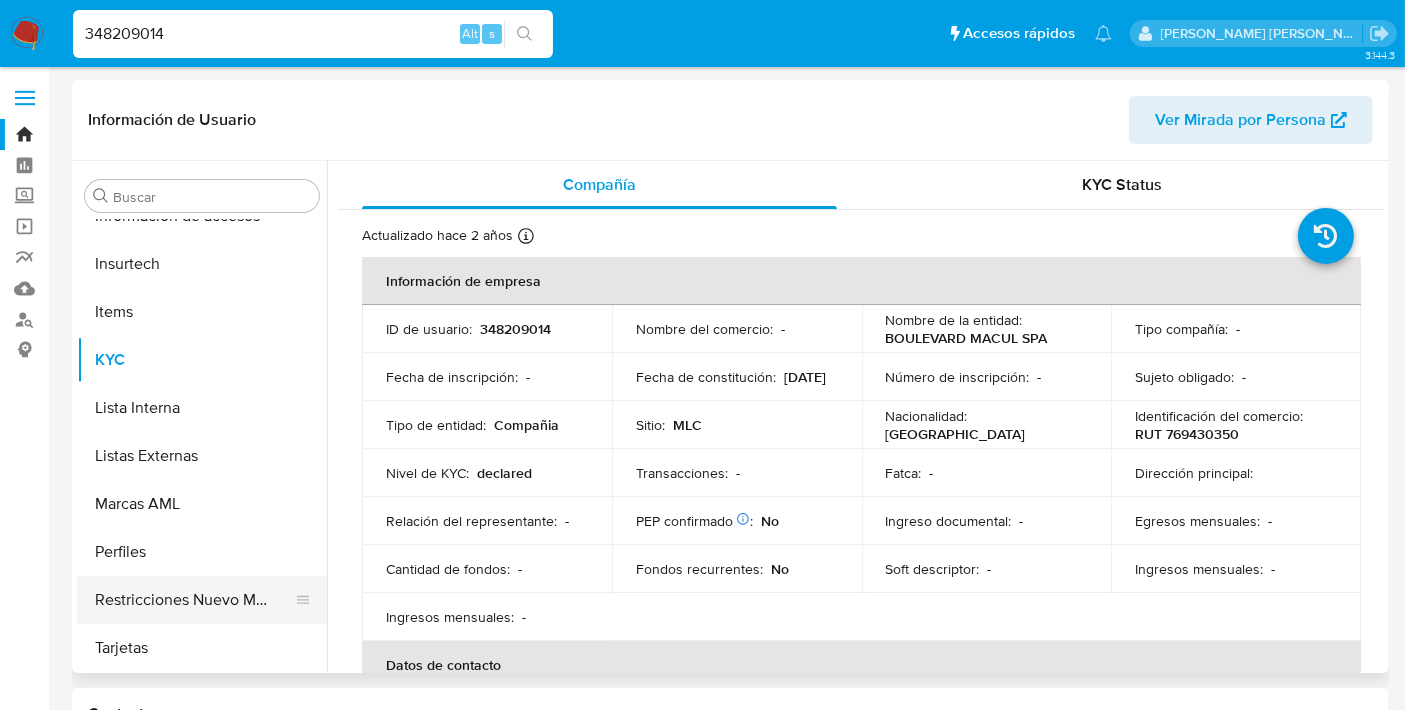 scroll, scrollTop: 797, scrollLeft: 0, axis: vertical 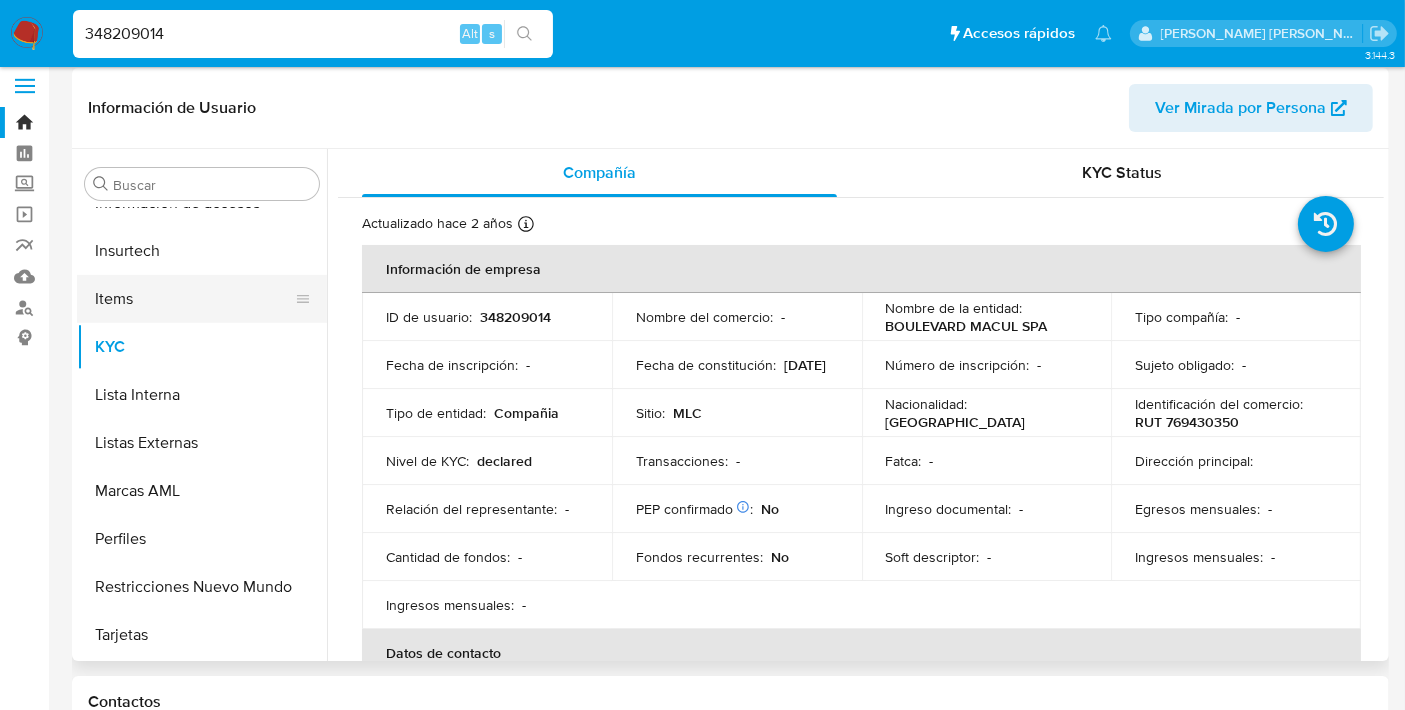 click on "Items" at bounding box center (194, 299) 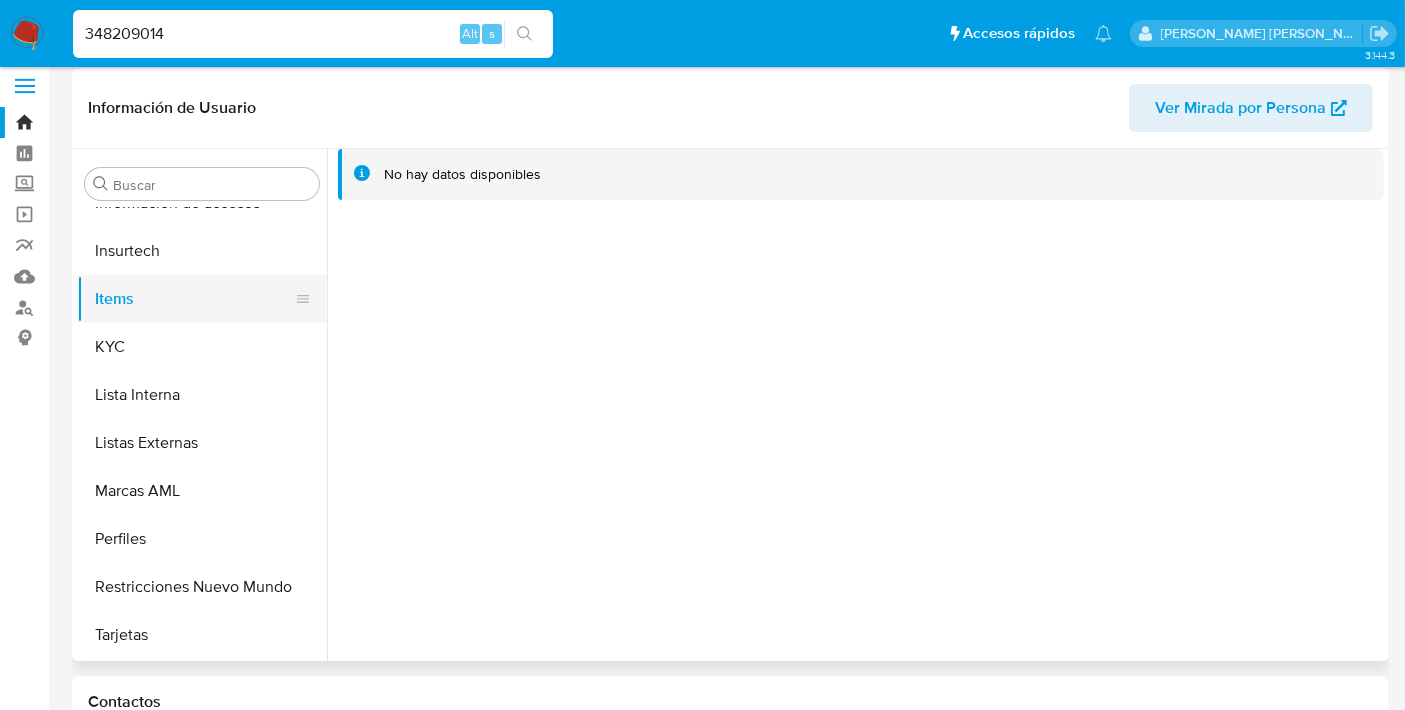 click on "Items" at bounding box center [194, 299] 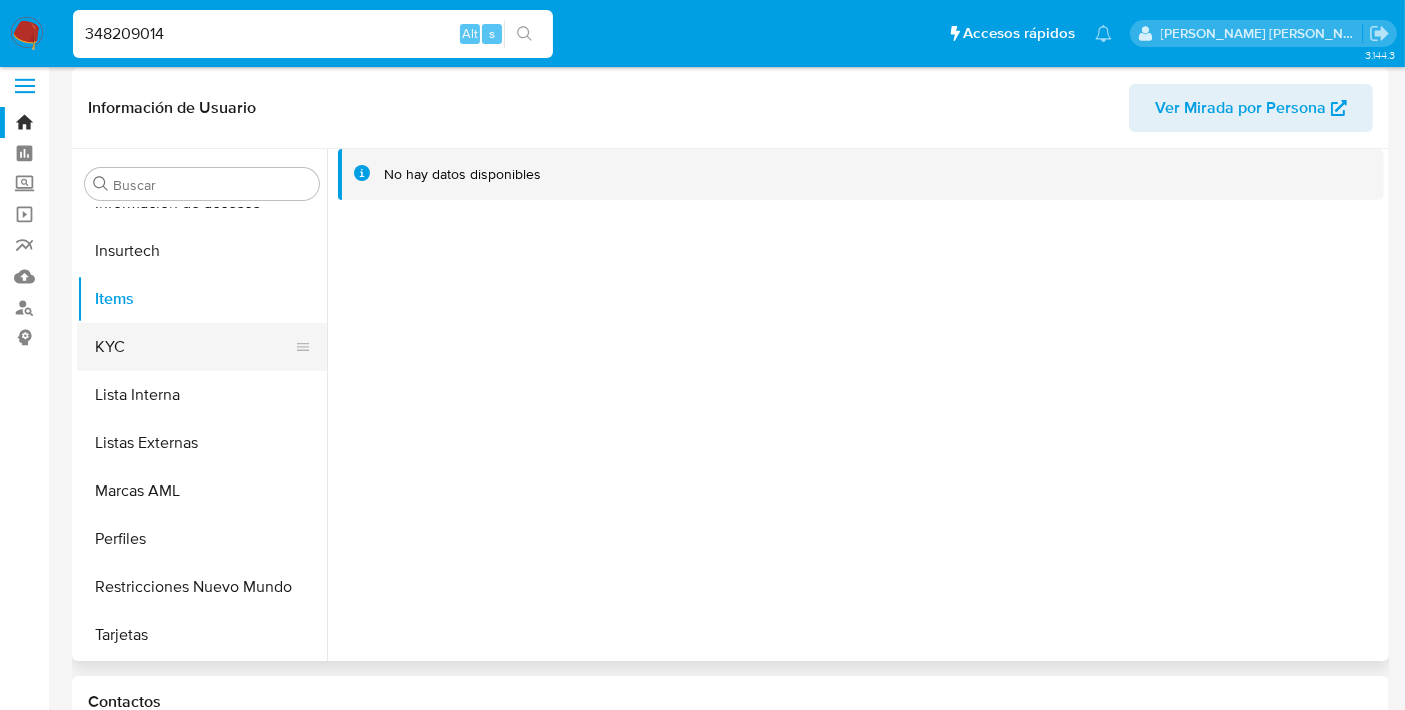click on "KYC" at bounding box center [194, 347] 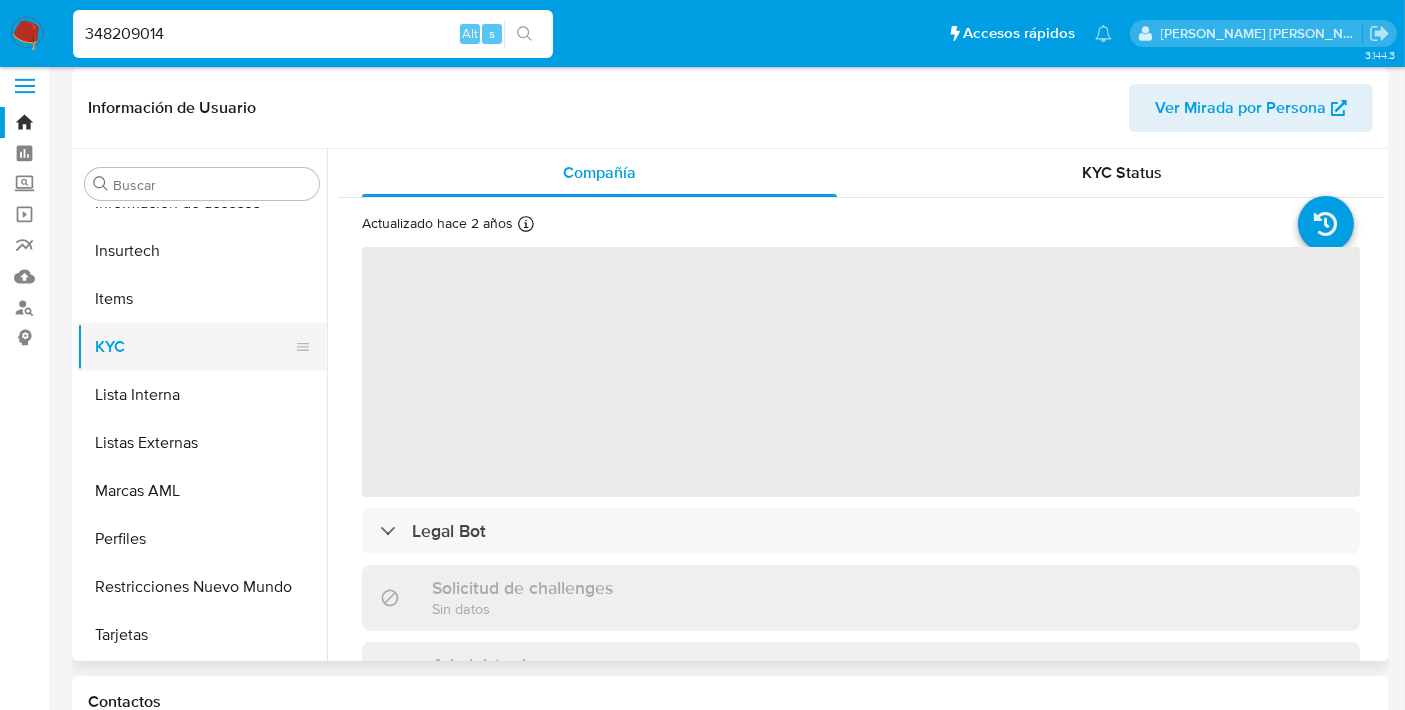 type 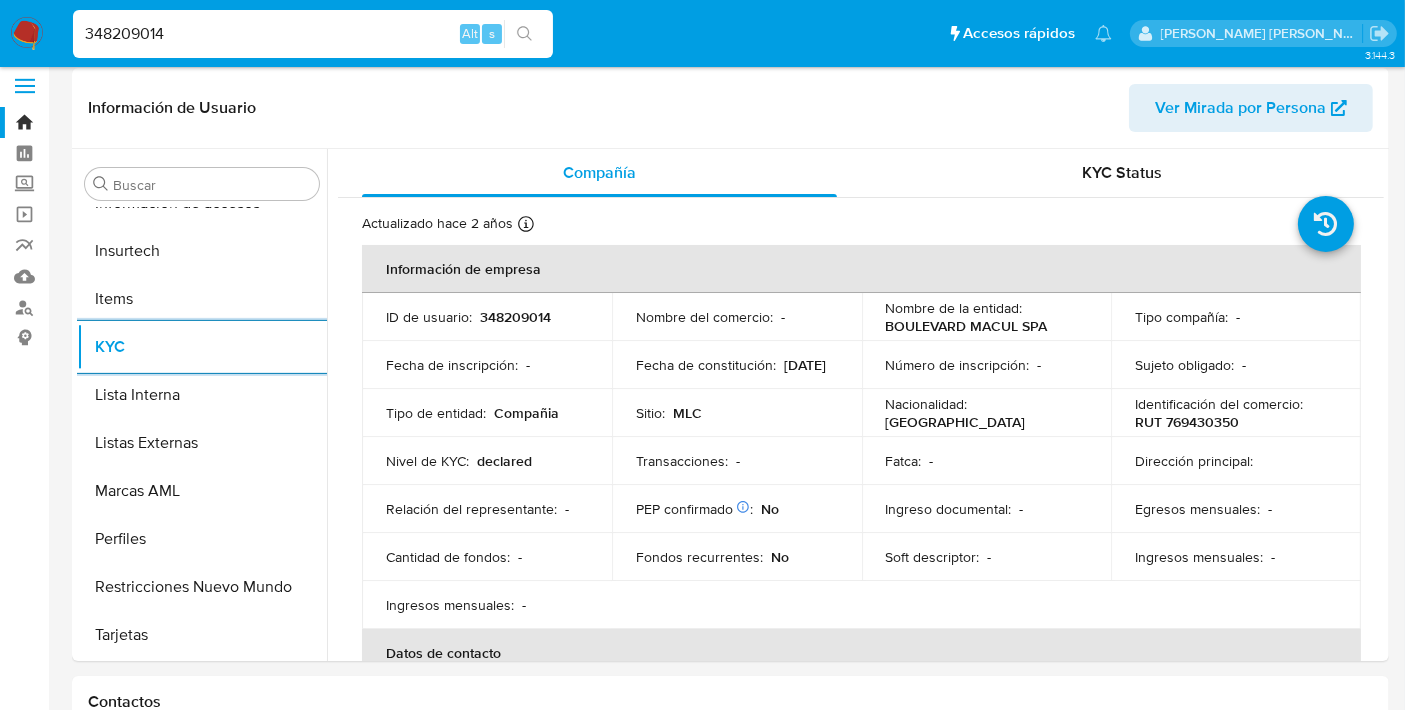 scroll, scrollTop: 796, scrollLeft: 0, axis: vertical 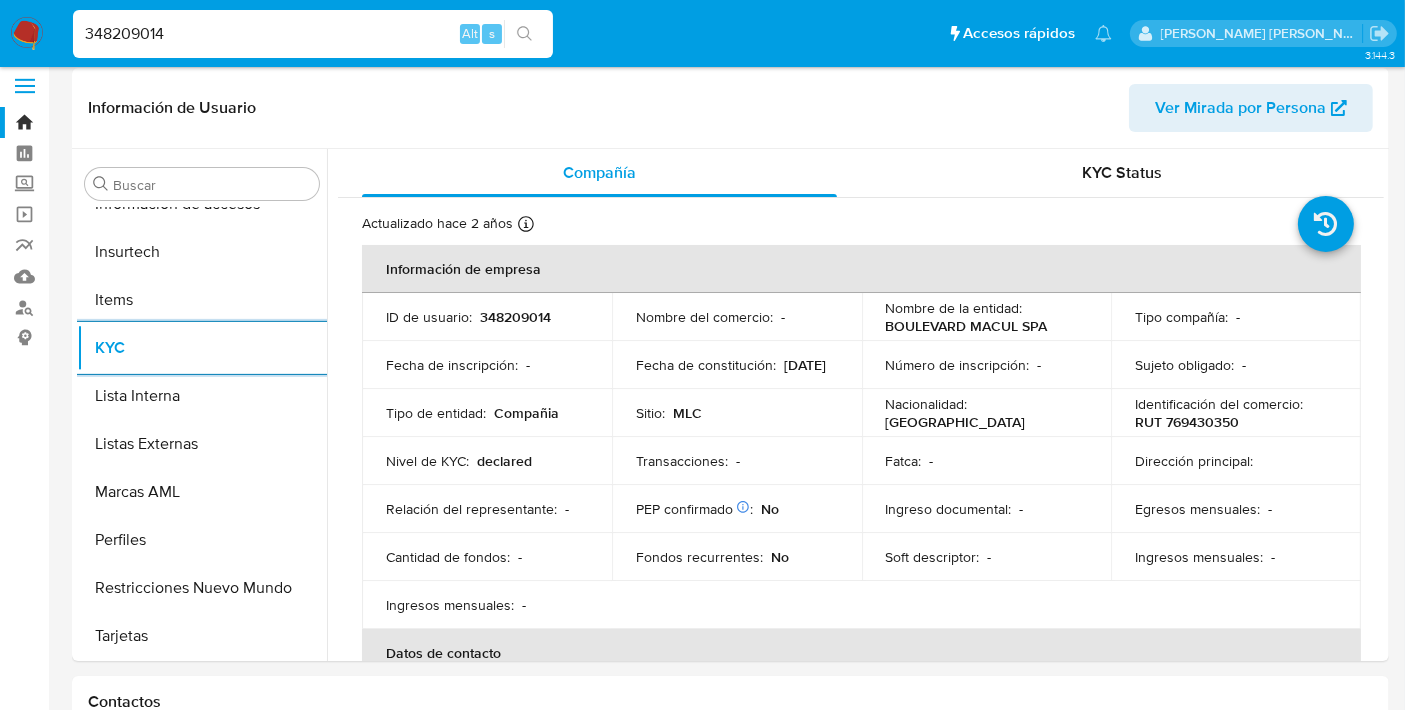 click on "348209014" at bounding box center [313, 34] 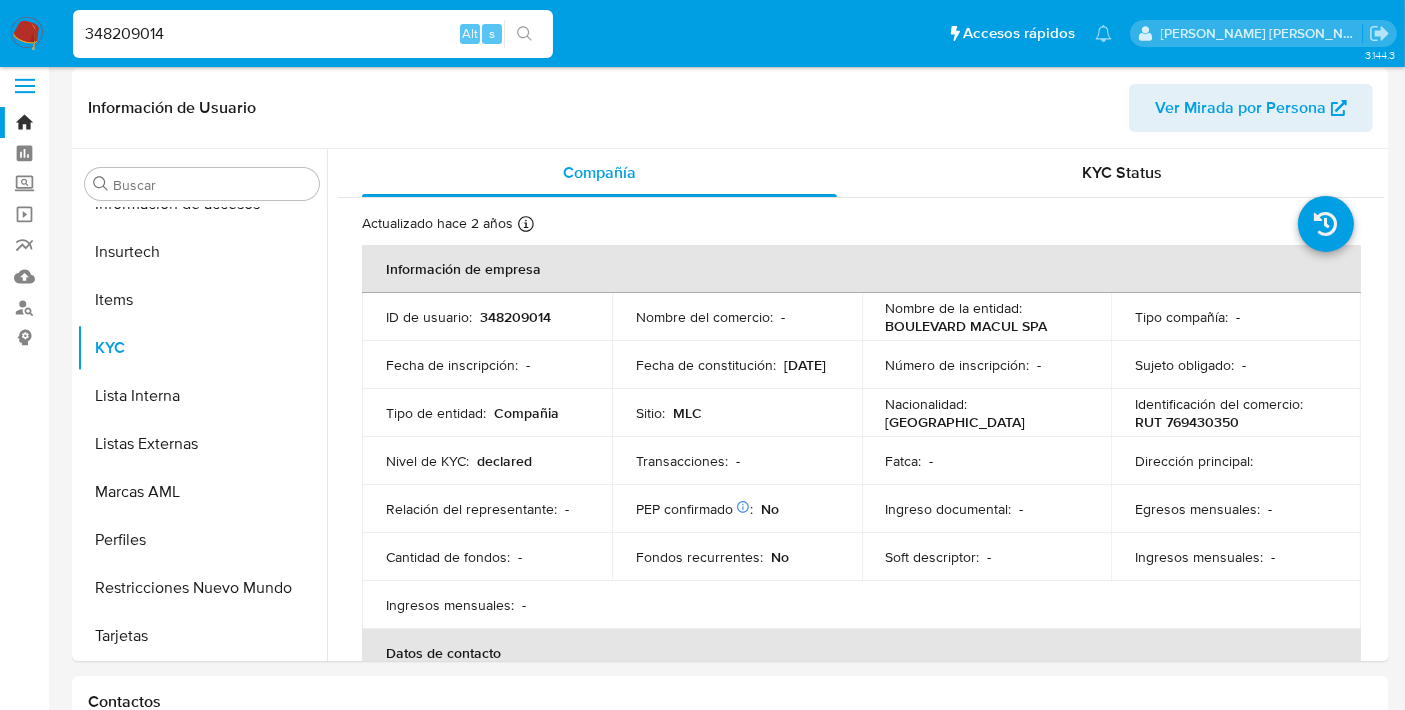 click on "348209014" at bounding box center [313, 34] 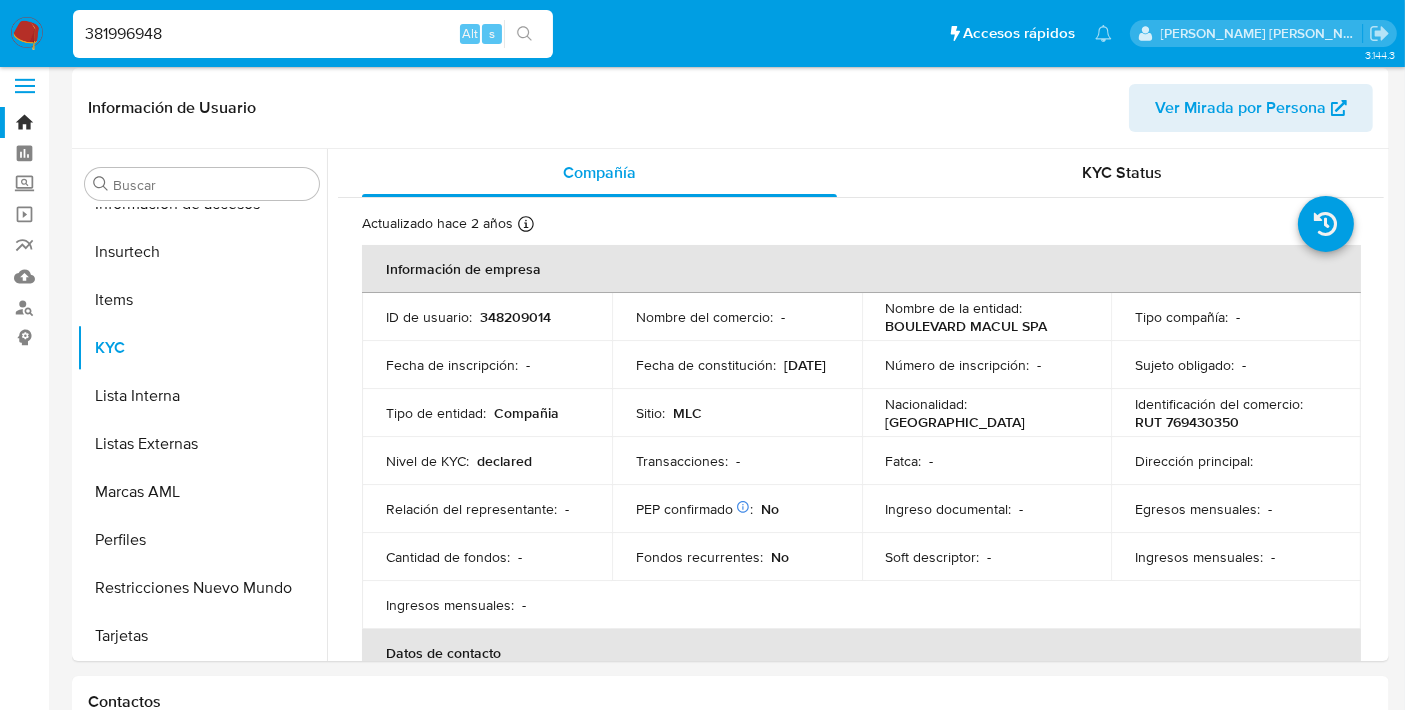 type on "381996948" 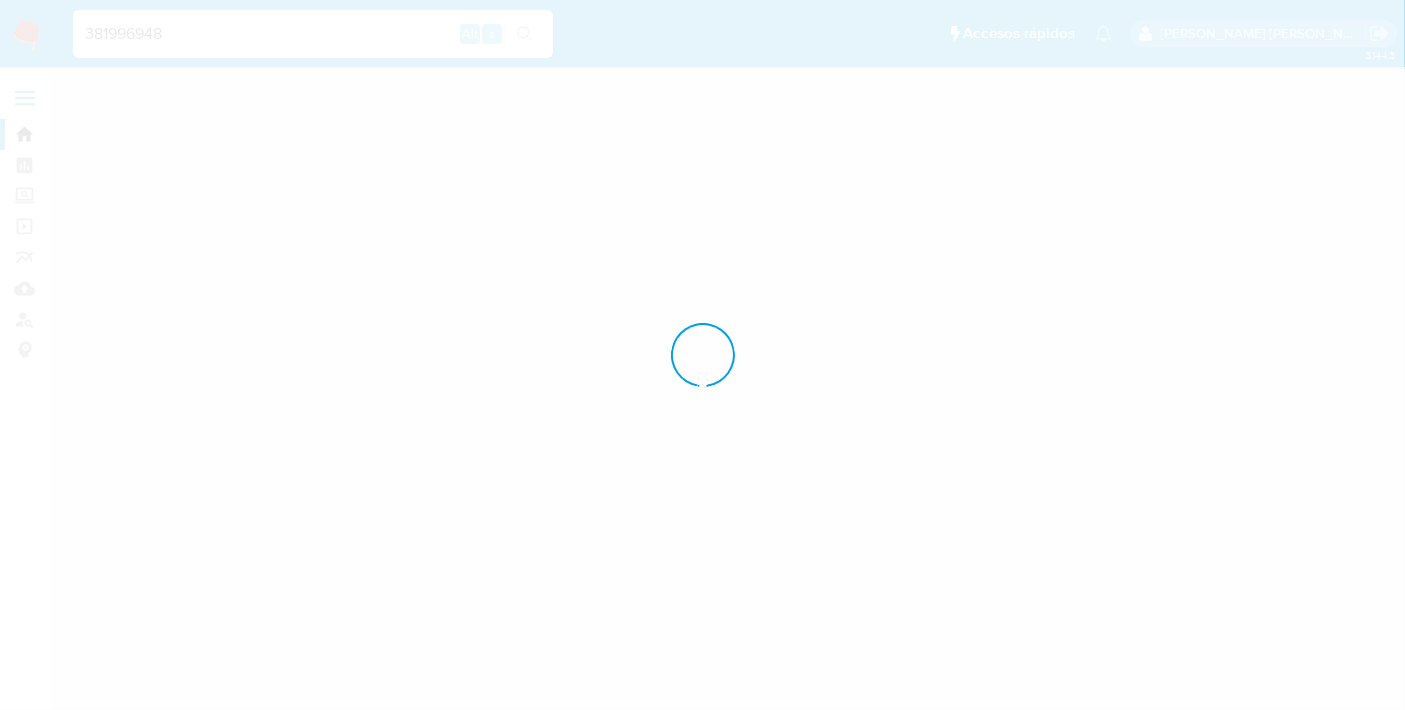 scroll, scrollTop: 0, scrollLeft: 0, axis: both 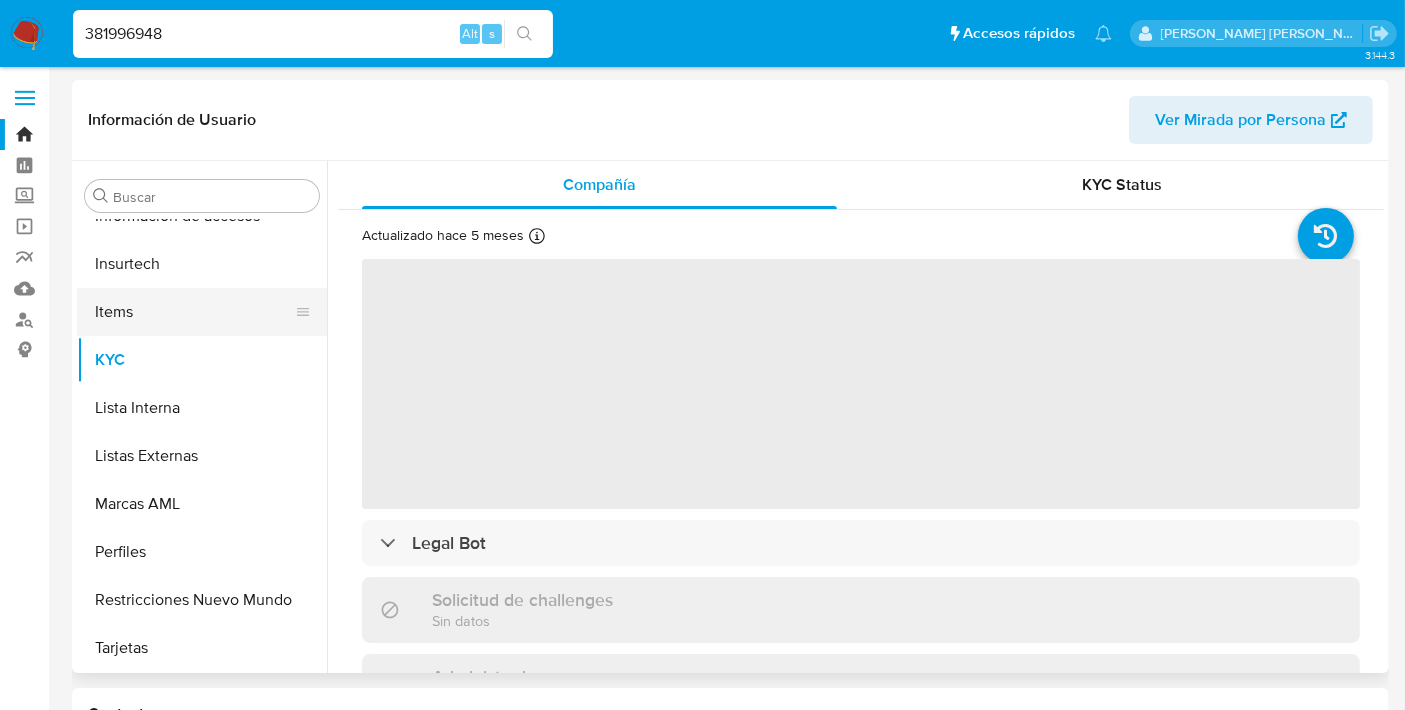 click on "Items" at bounding box center [194, 312] 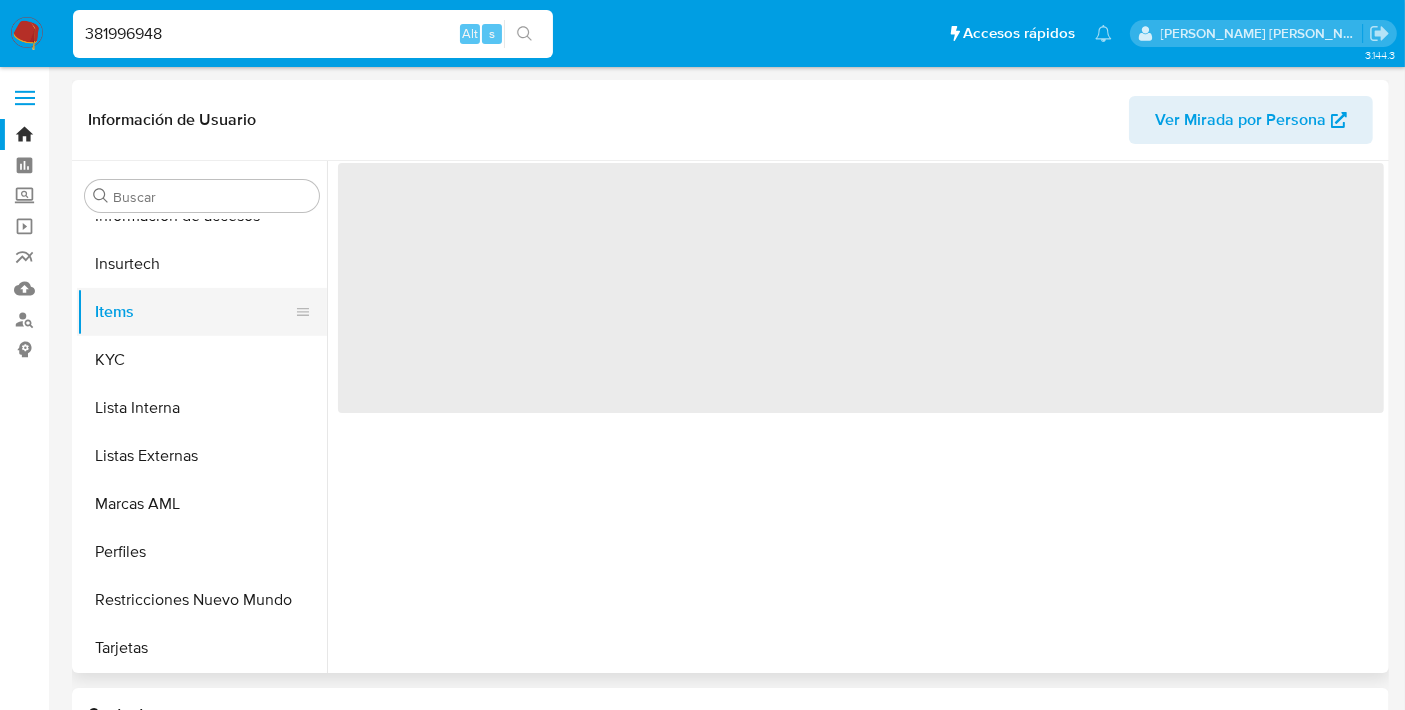select on "10" 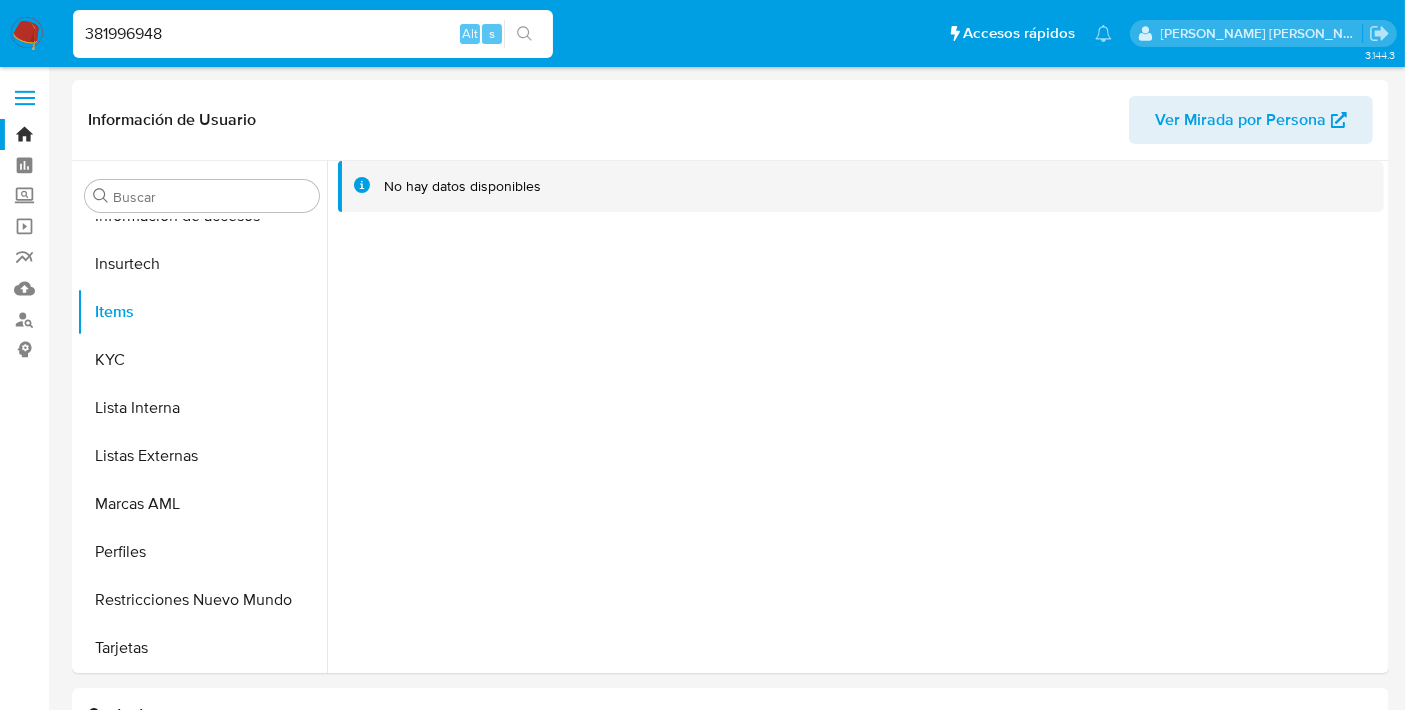click on "381996948" at bounding box center [313, 34] 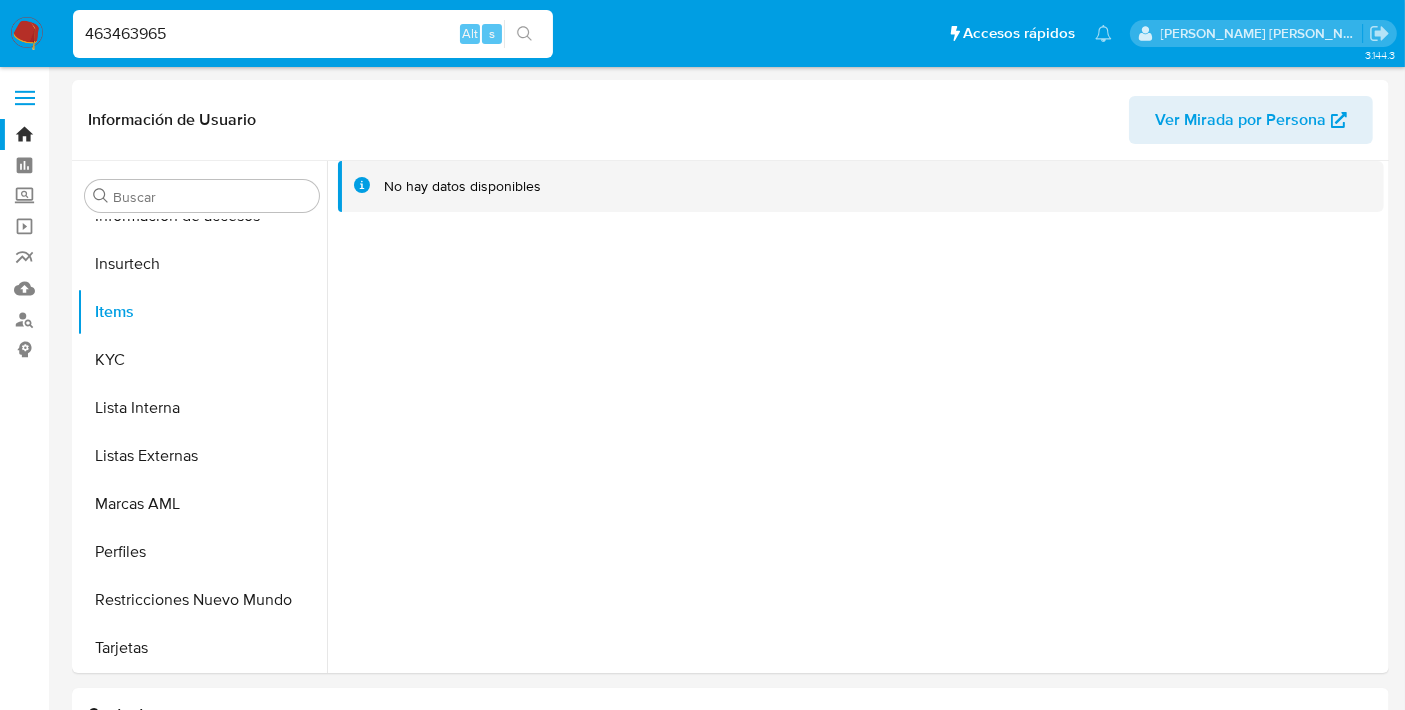 type on "463463965" 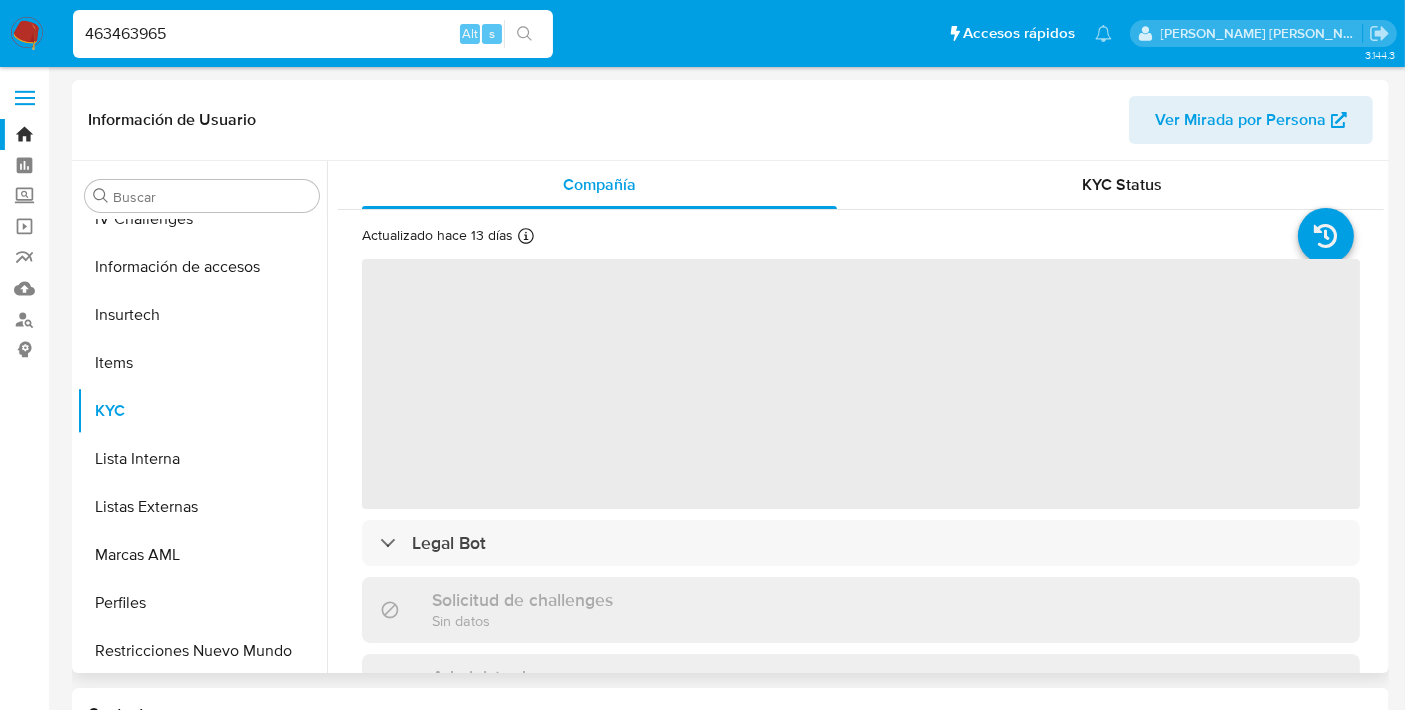scroll, scrollTop: 796, scrollLeft: 0, axis: vertical 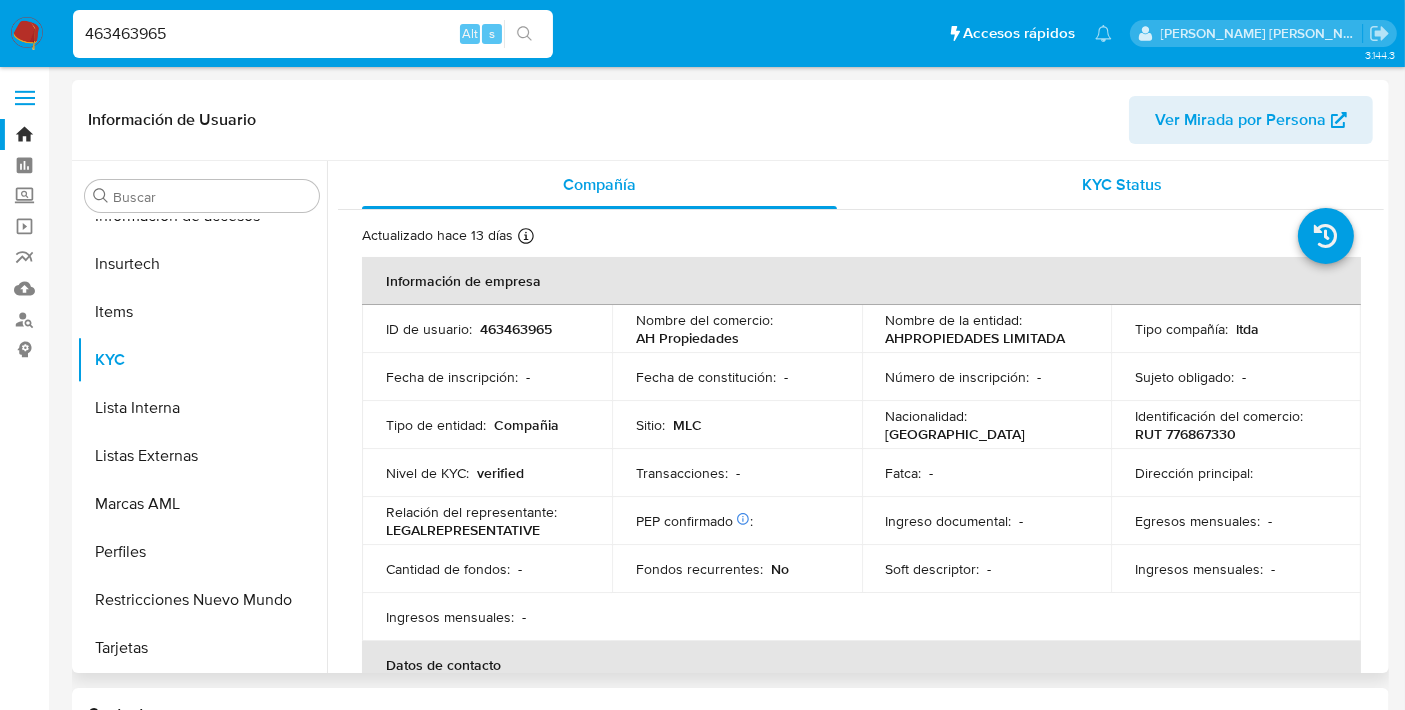 select on "10" 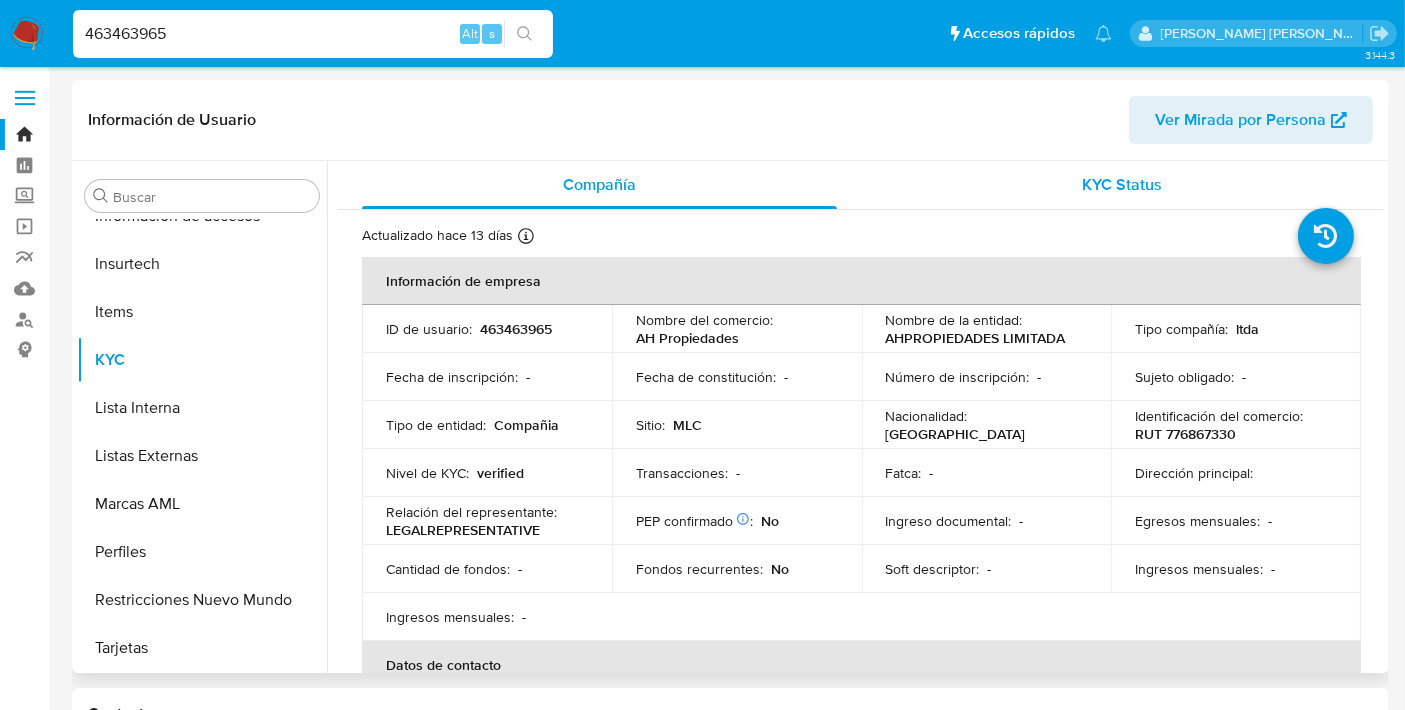 click on "KYC Status" at bounding box center (1123, 184) 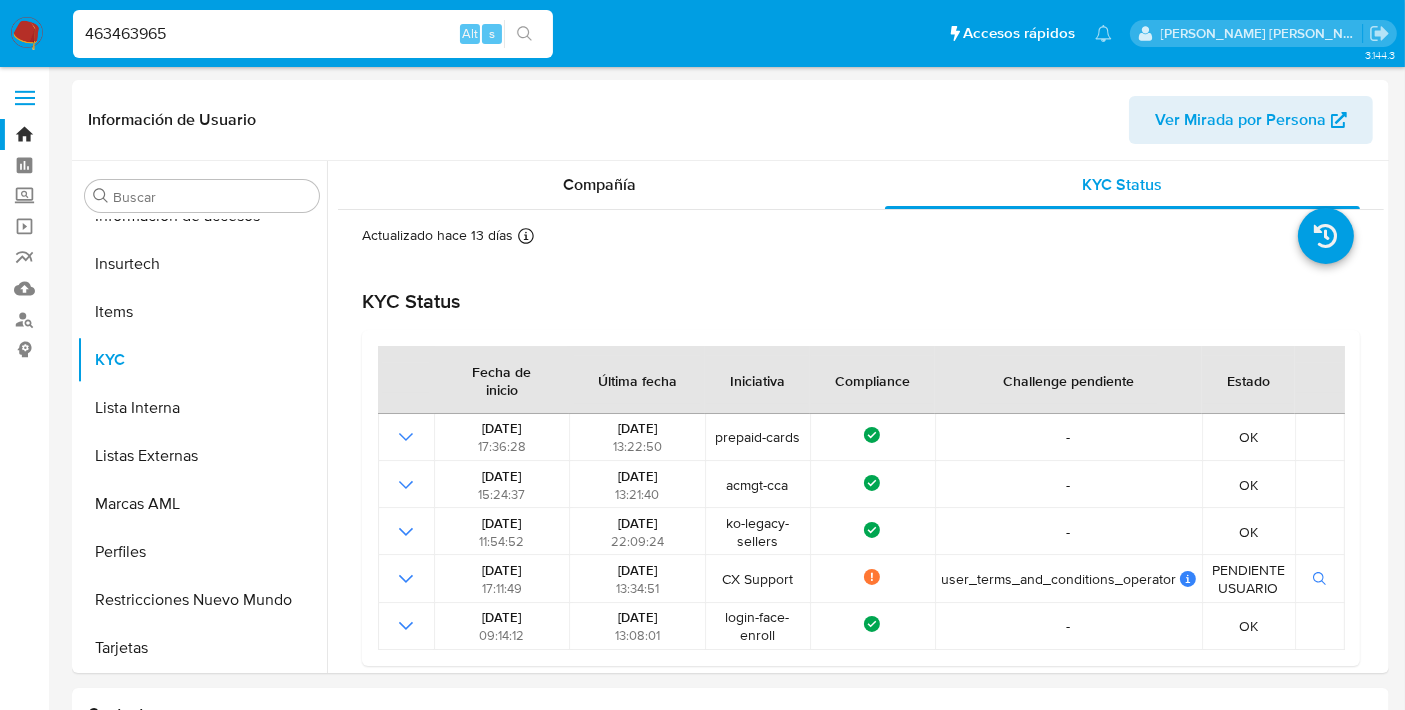 click on "463463965" at bounding box center [313, 34] 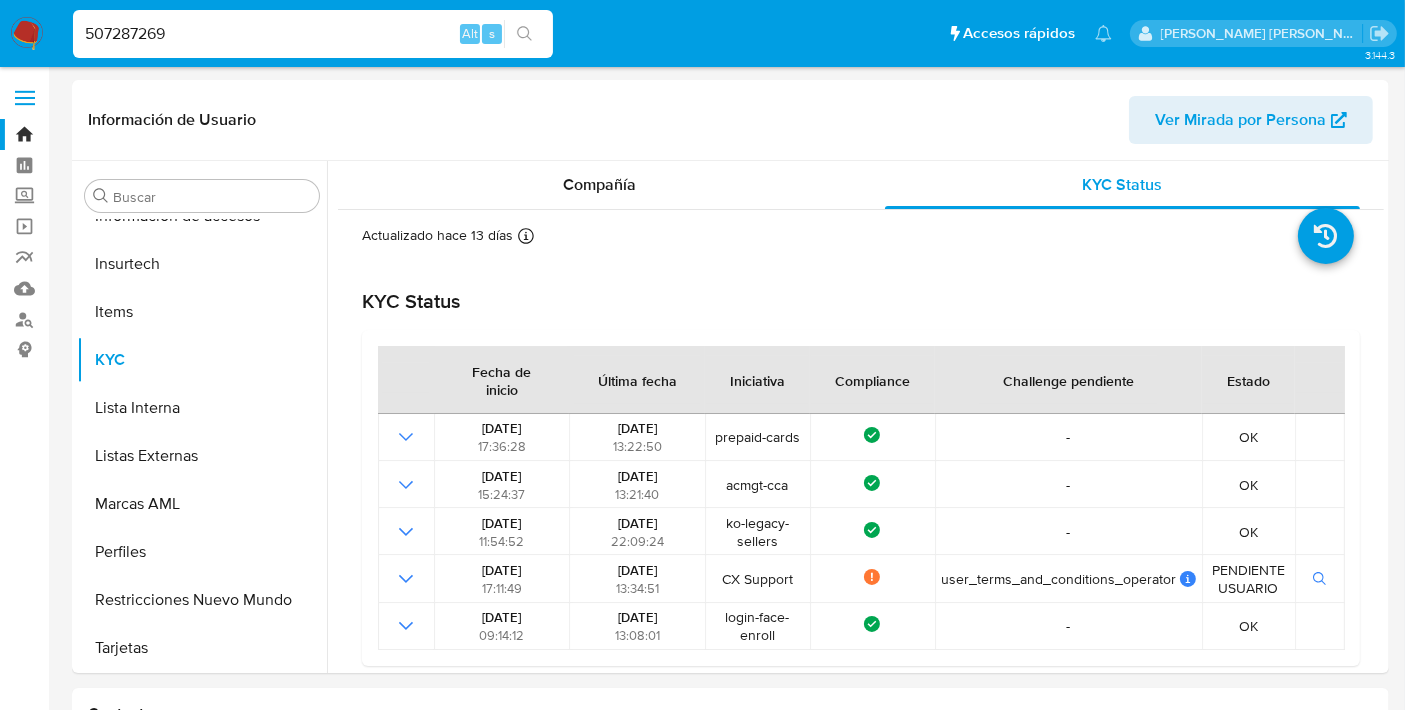 type on "507287269" 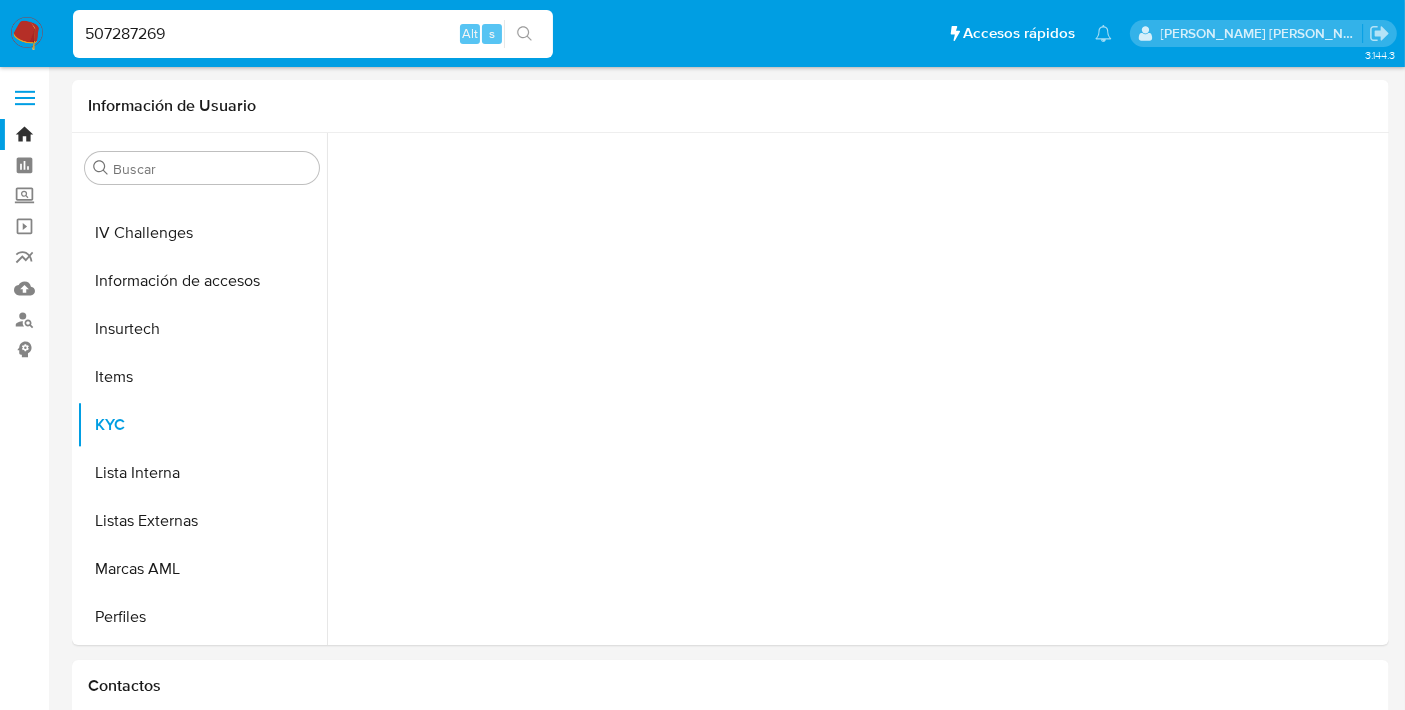 scroll, scrollTop: 796, scrollLeft: 0, axis: vertical 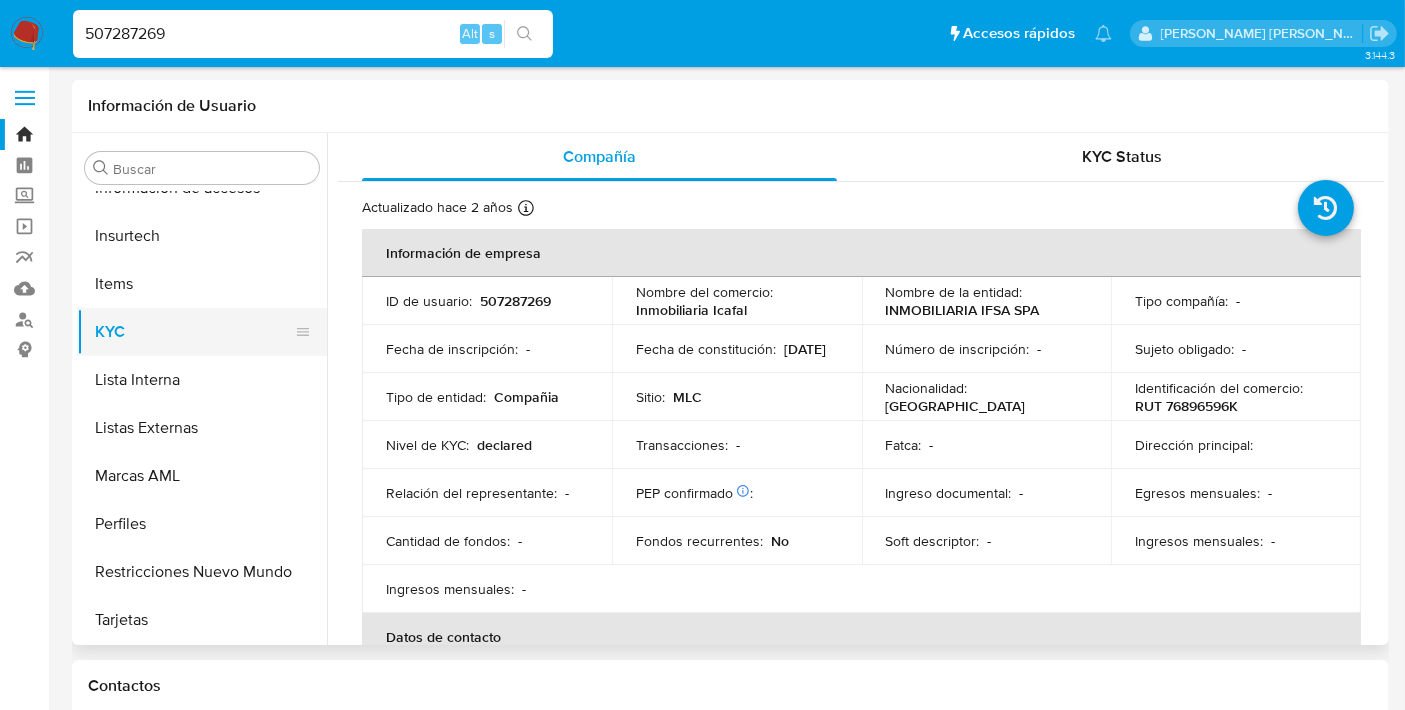 select on "10" 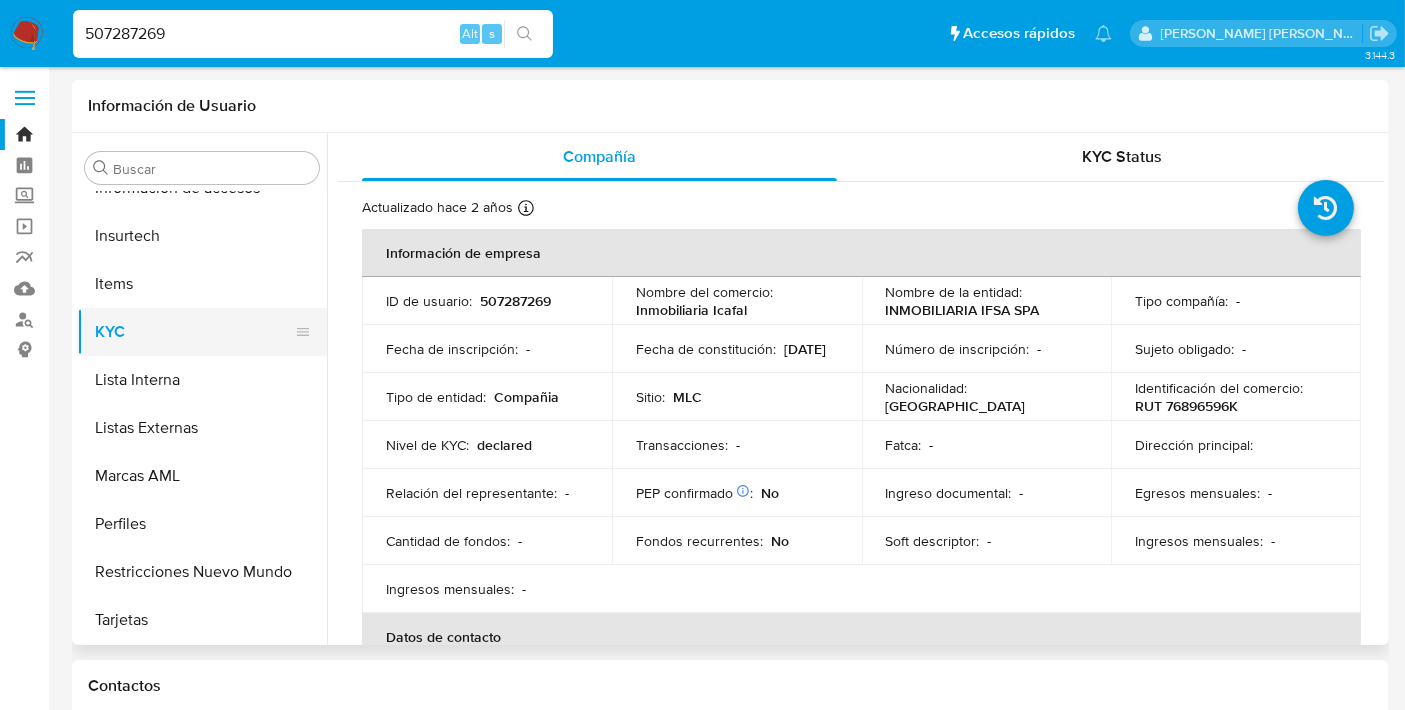 scroll, scrollTop: 522, scrollLeft: 0, axis: vertical 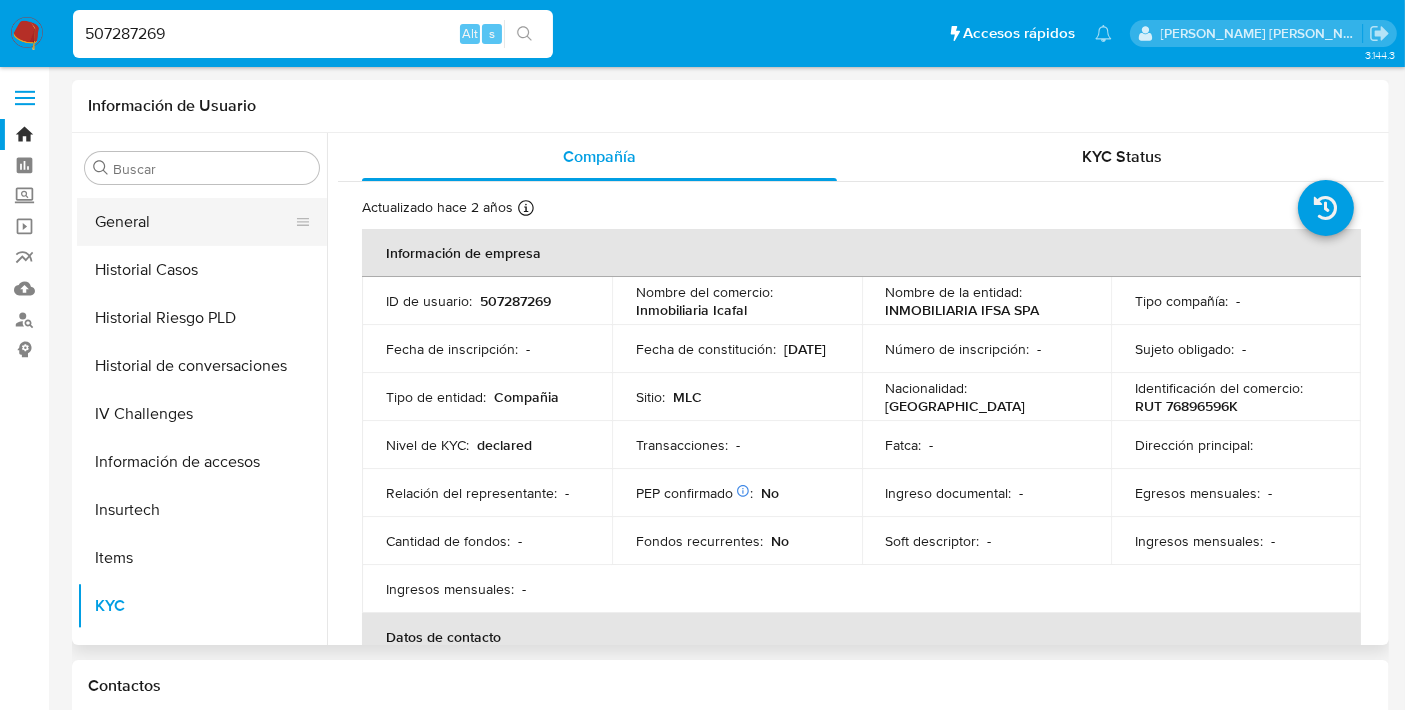 click on "General" at bounding box center (194, 222) 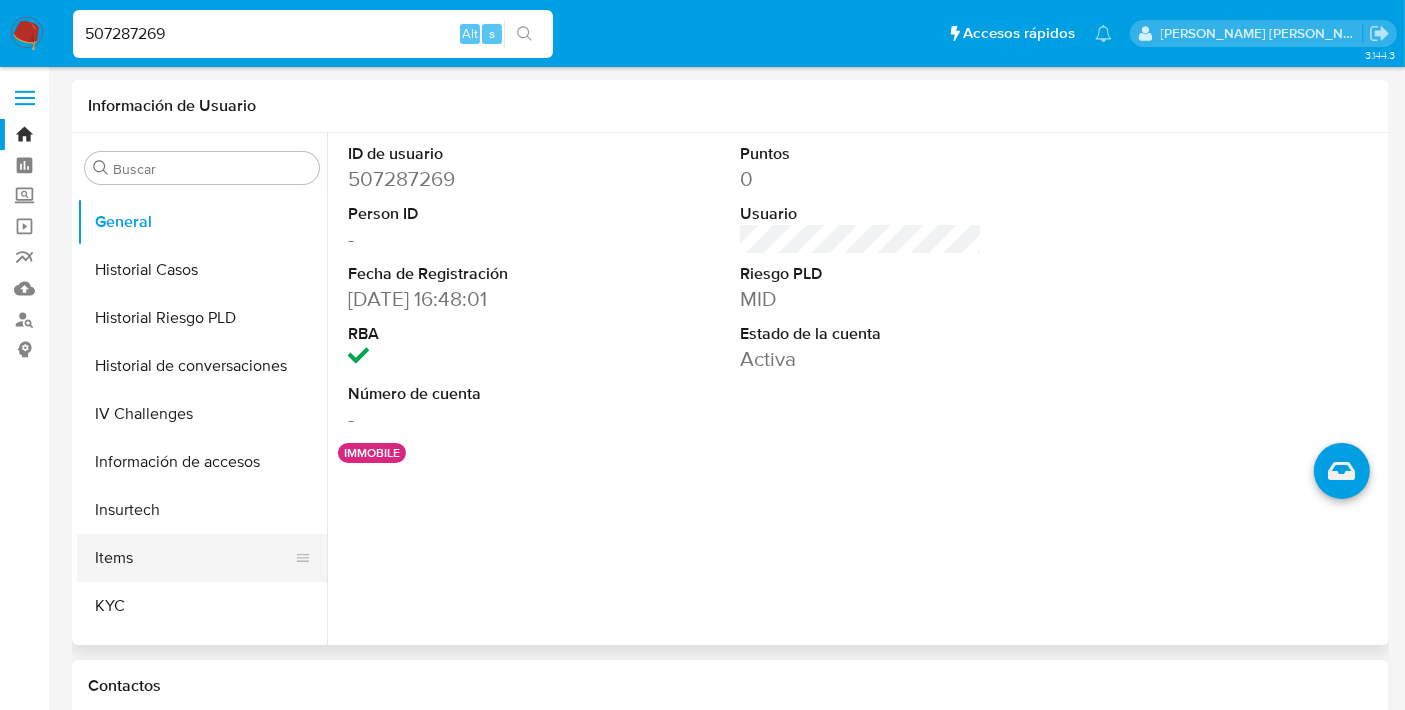 click on "Items" at bounding box center [194, 558] 